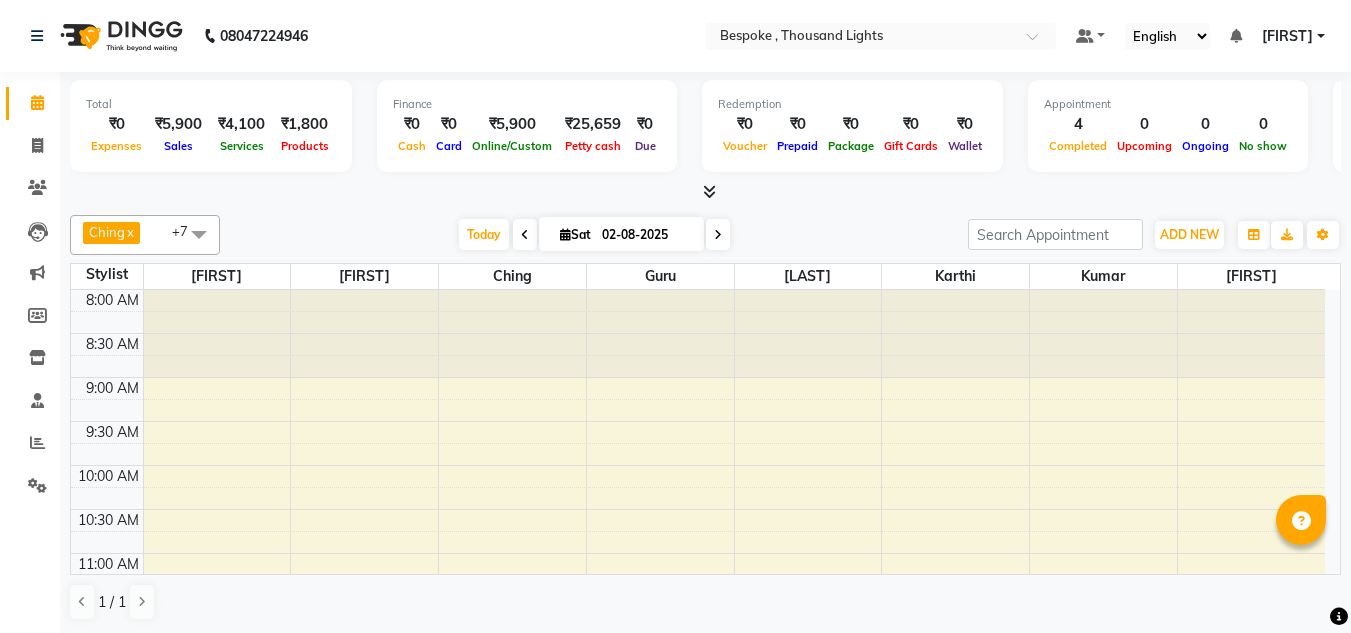 scroll, scrollTop: 0, scrollLeft: 0, axis: both 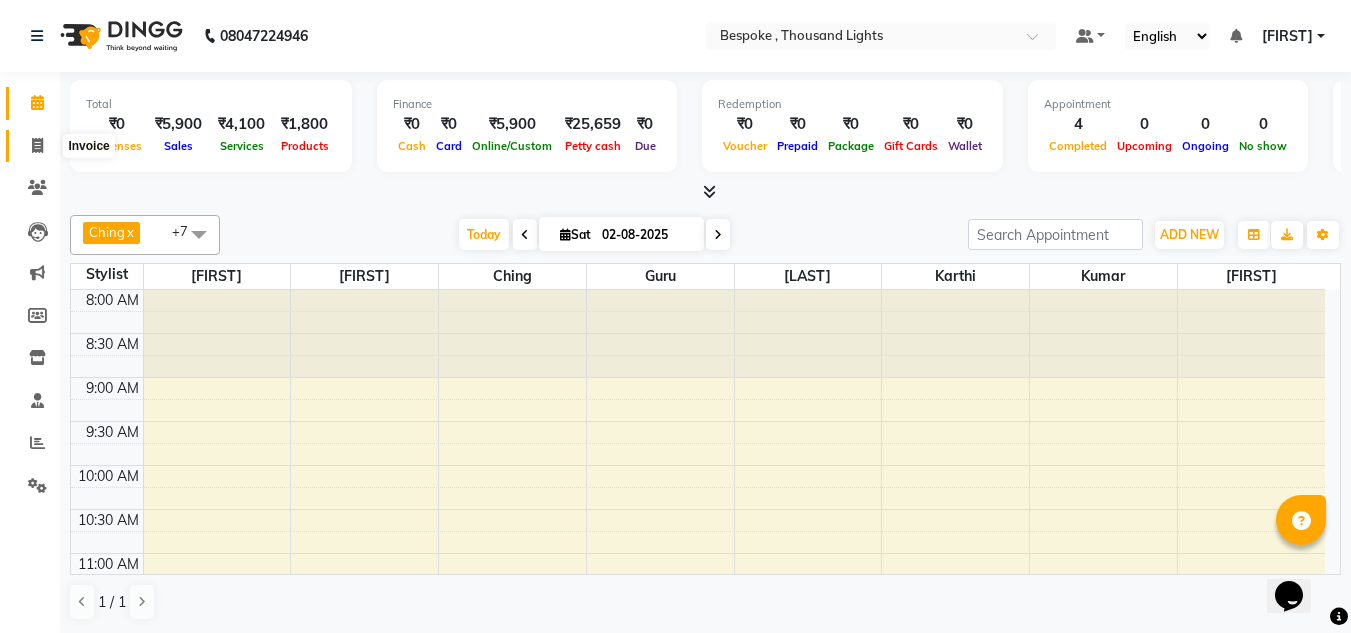 click 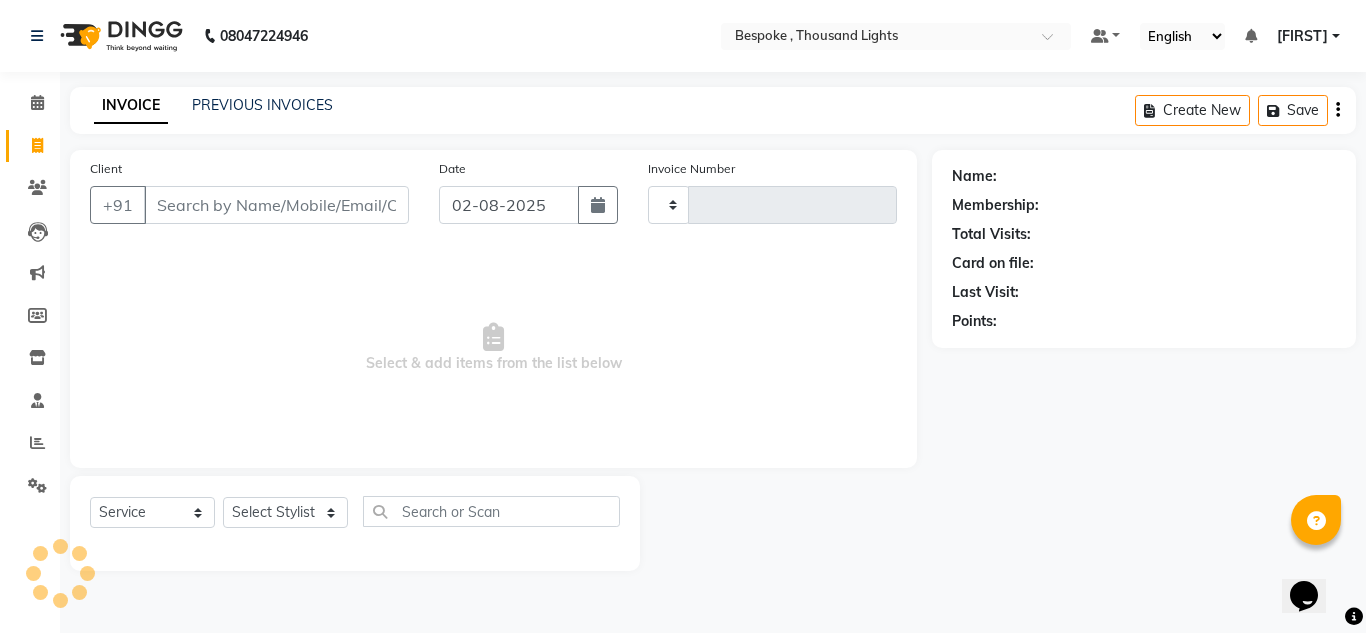 type on "0249" 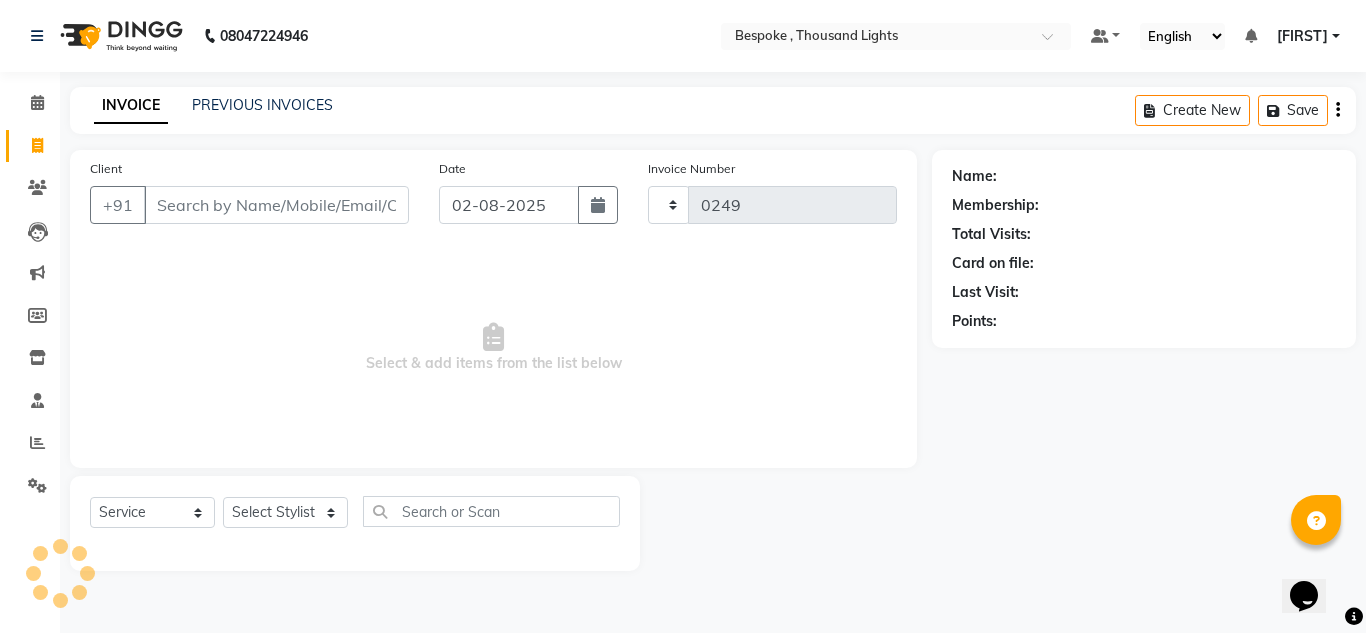 select on "8177" 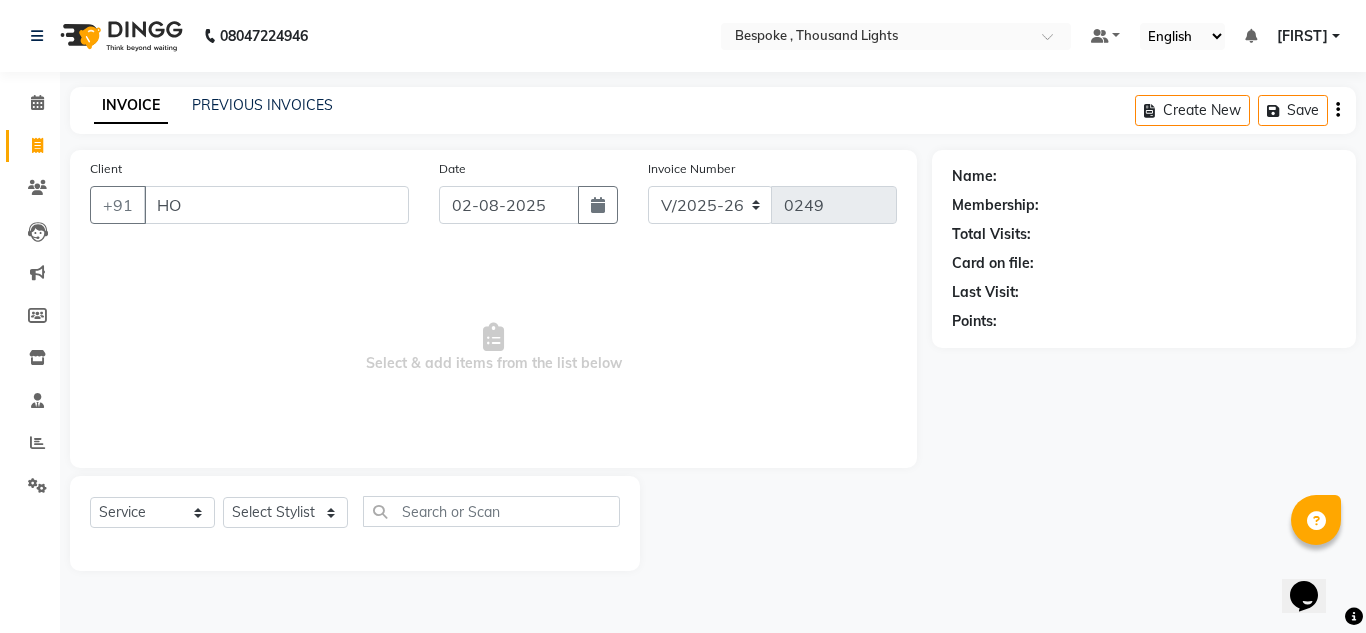 type on "H" 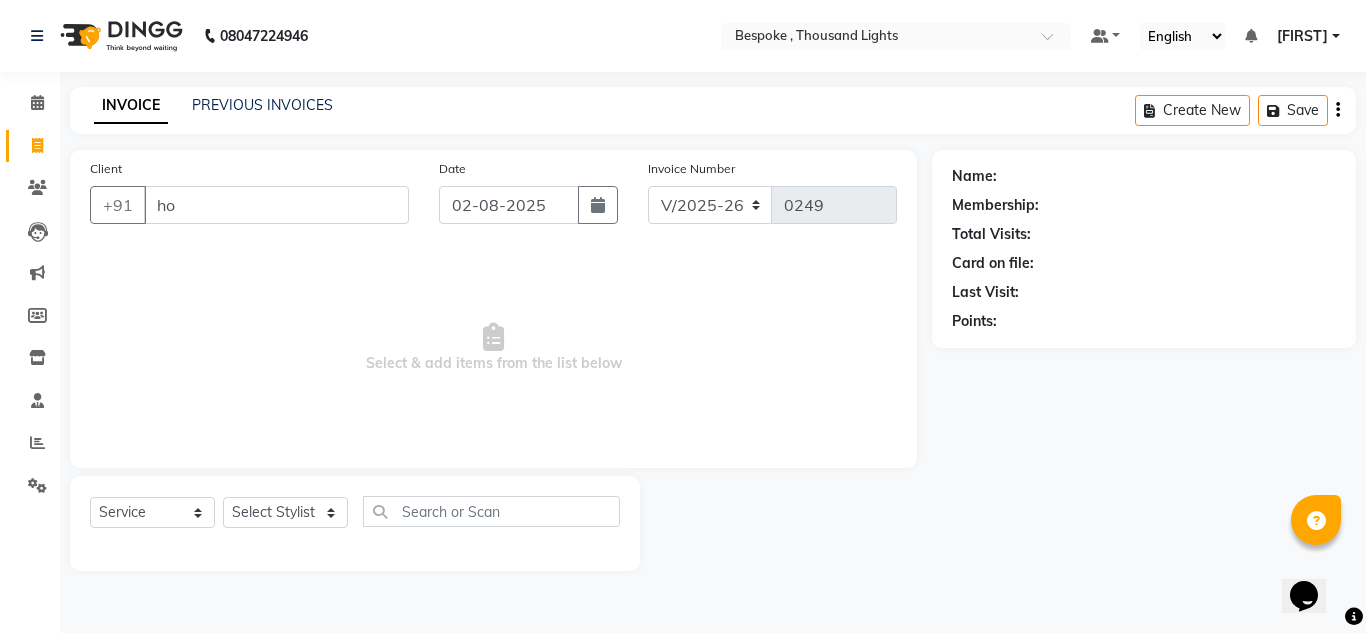 type on "h" 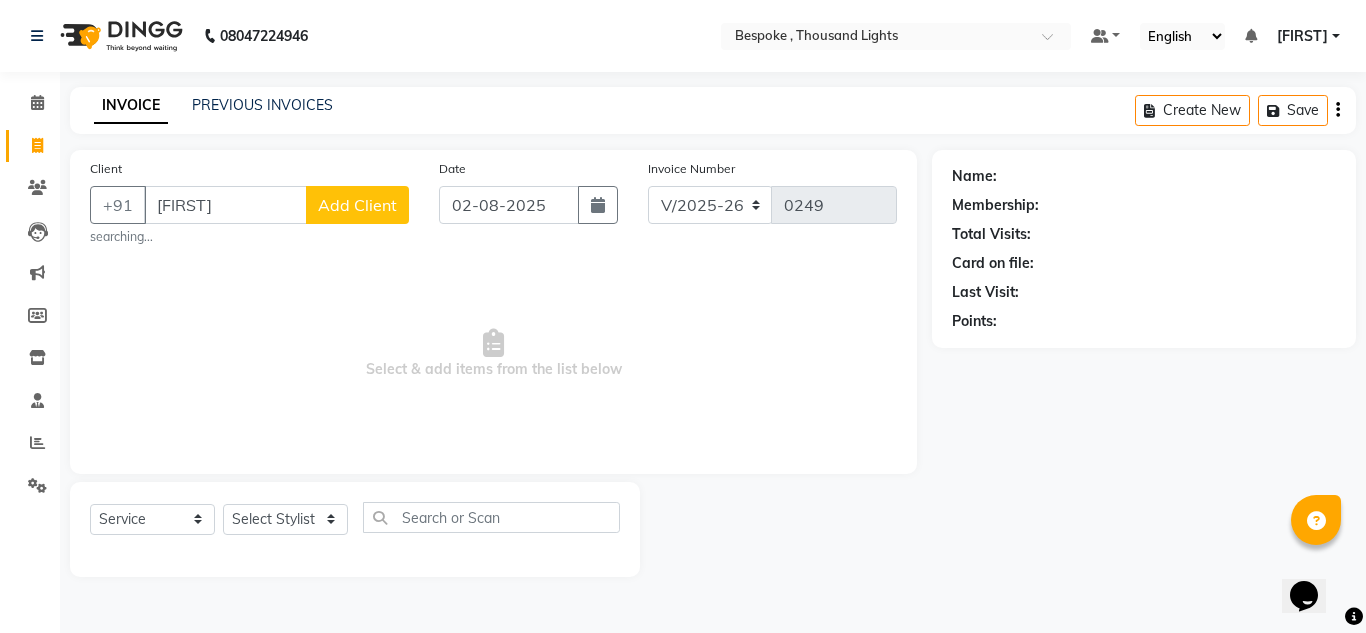 type on "[FIRST]" 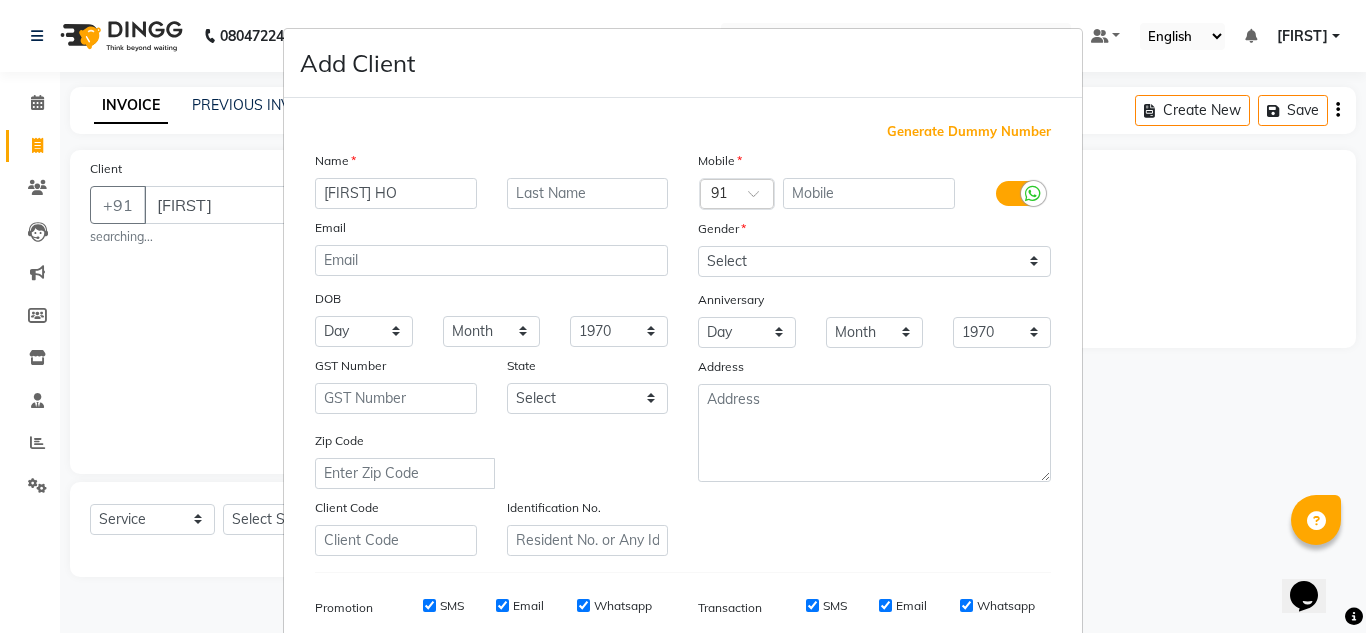 type on "[FIRST] HO" 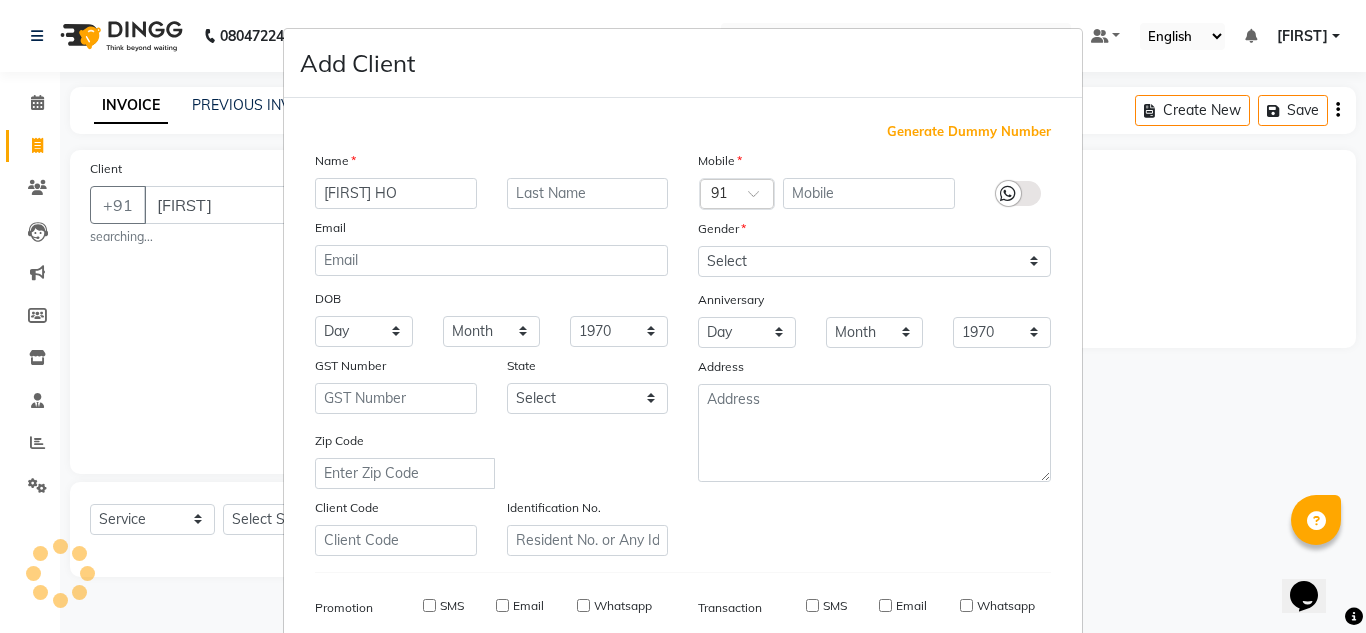 type on "1362300000049" 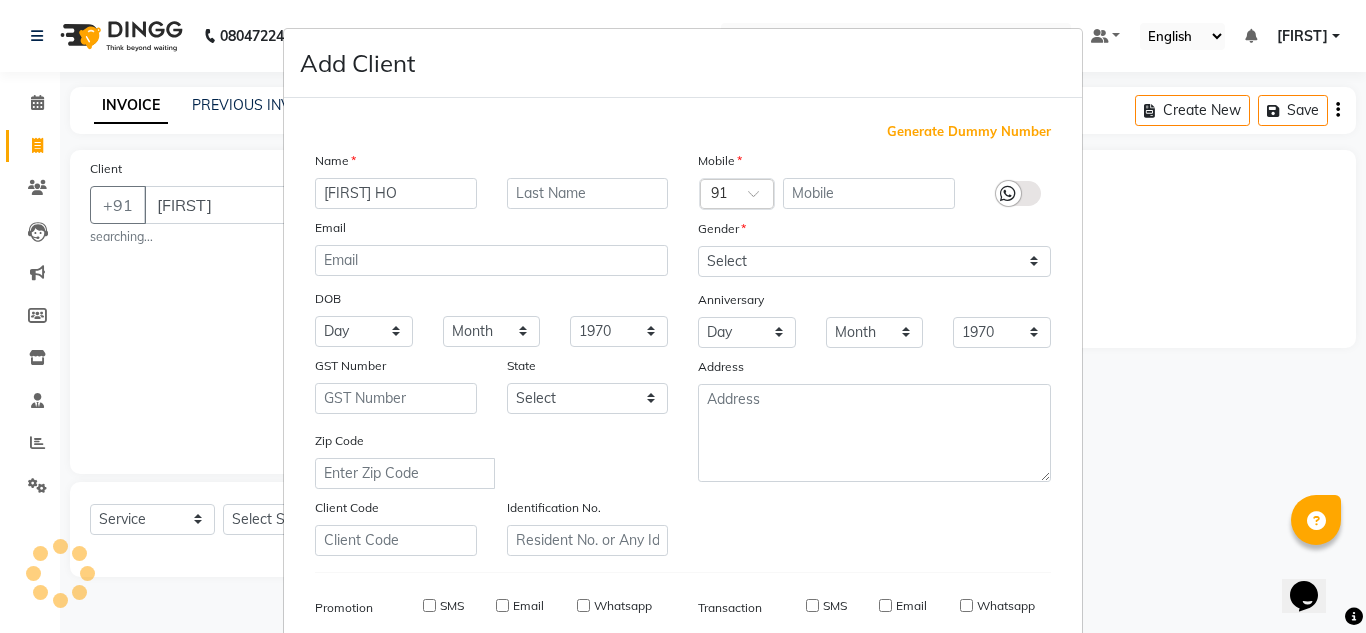 checkbox on "false" 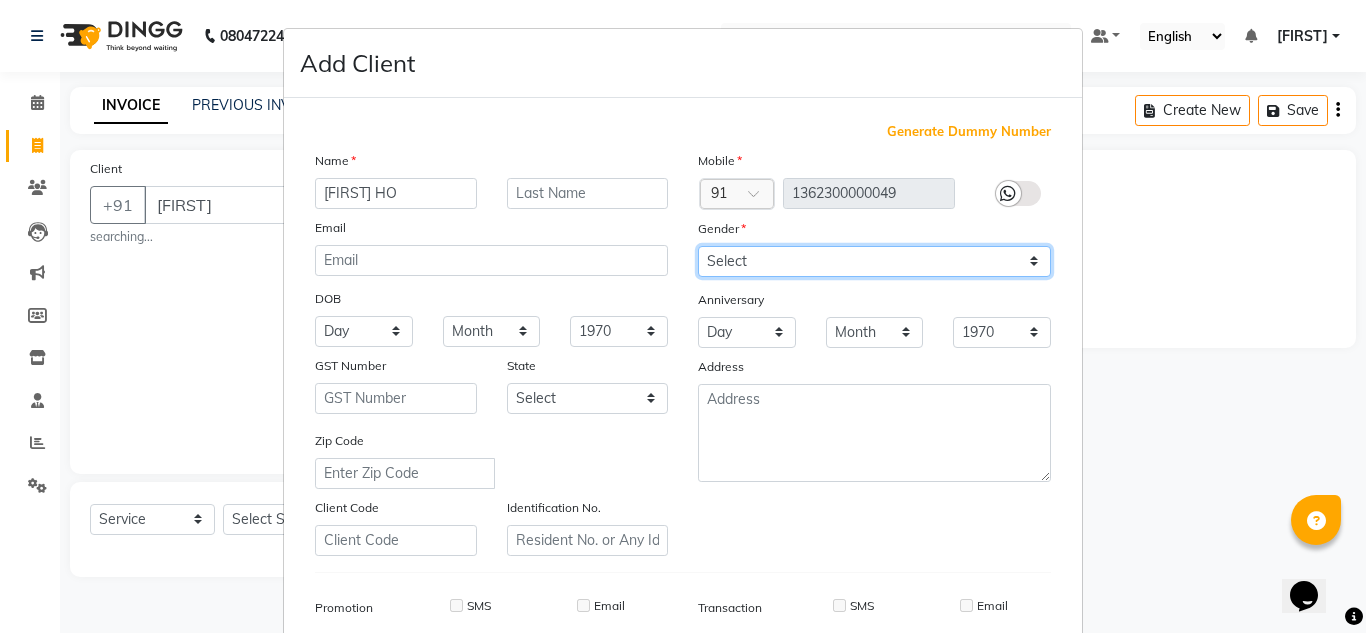 click on "Select Male Female Other Prefer Not To Say" at bounding box center (874, 261) 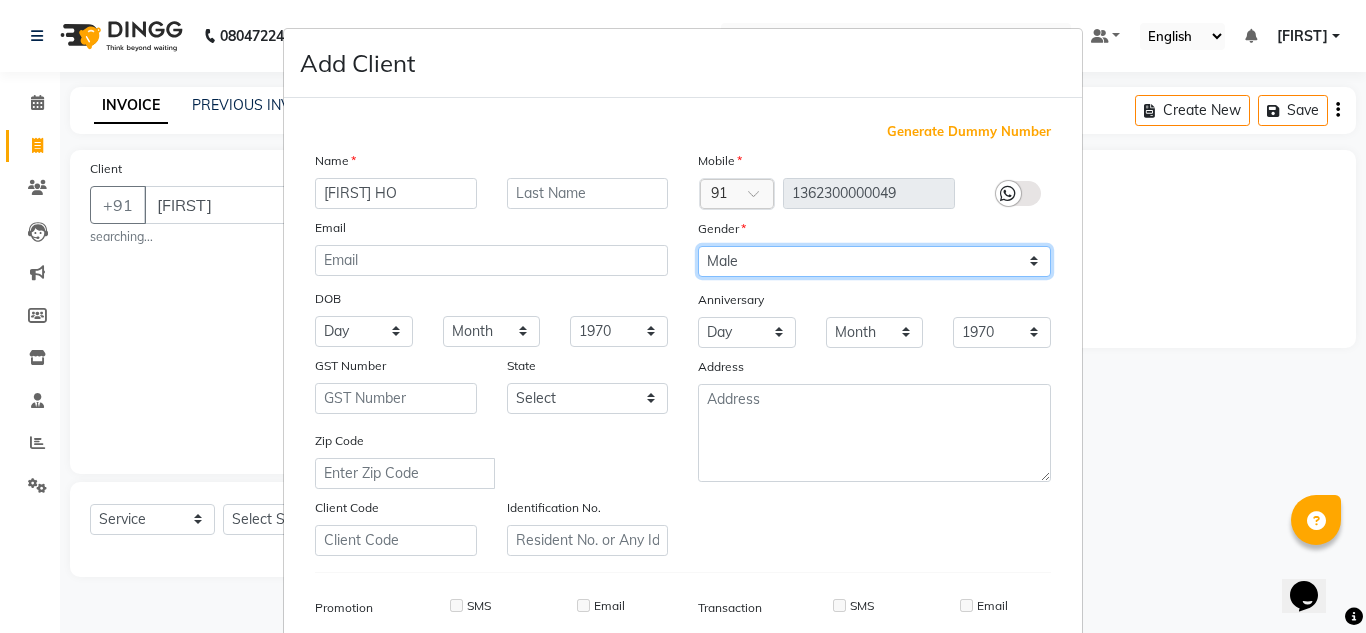 click on "Select Male Female Other Prefer Not To Say" at bounding box center [874, 261] 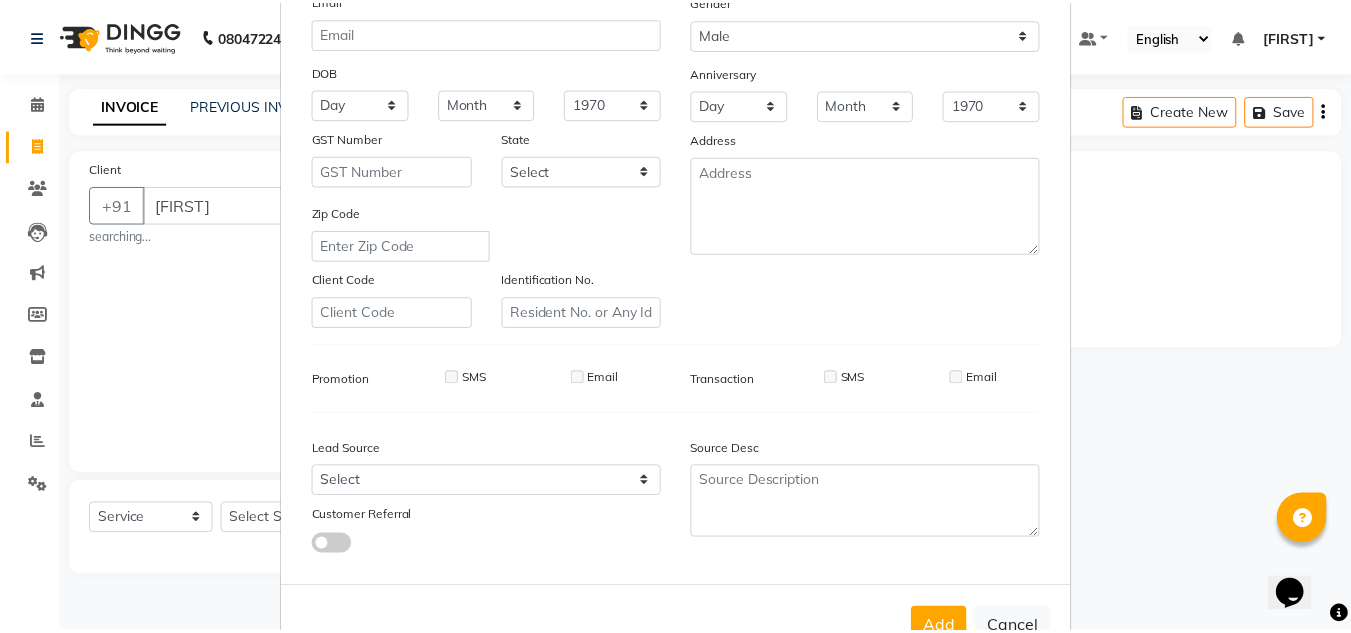 scroll, scrollTop: 290, scrollLeft: 0, axis: vertical 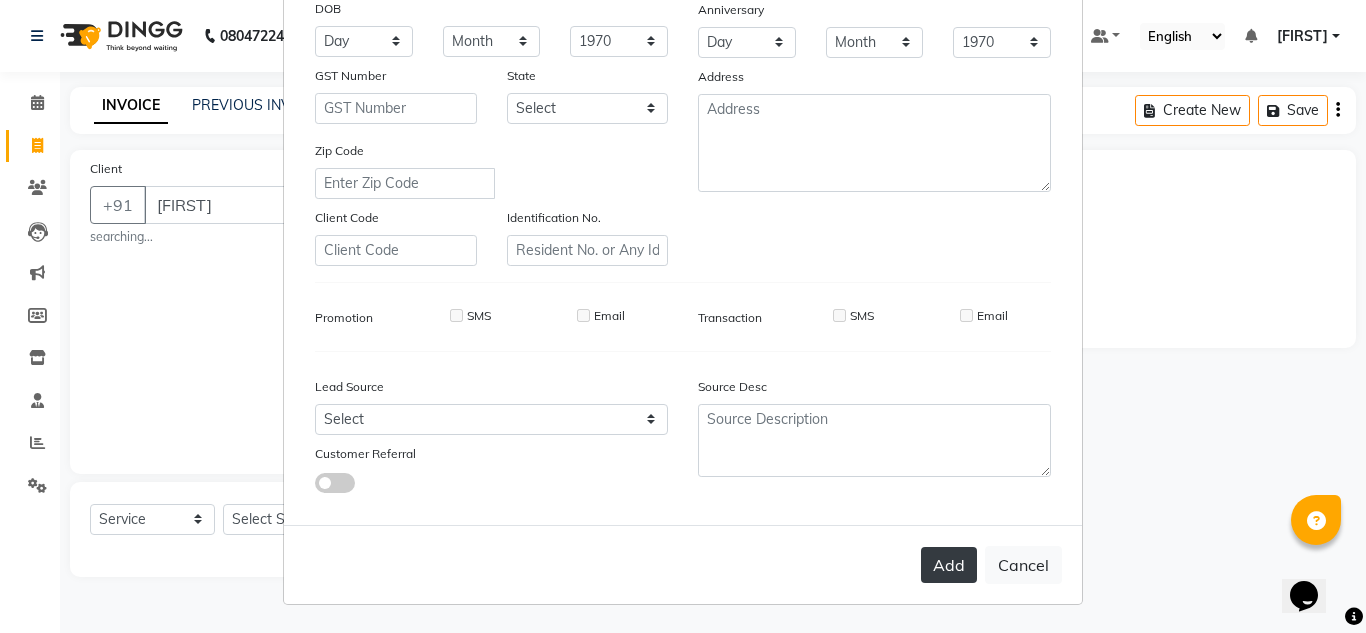 click on "Add" at bounding box center (949, 565) 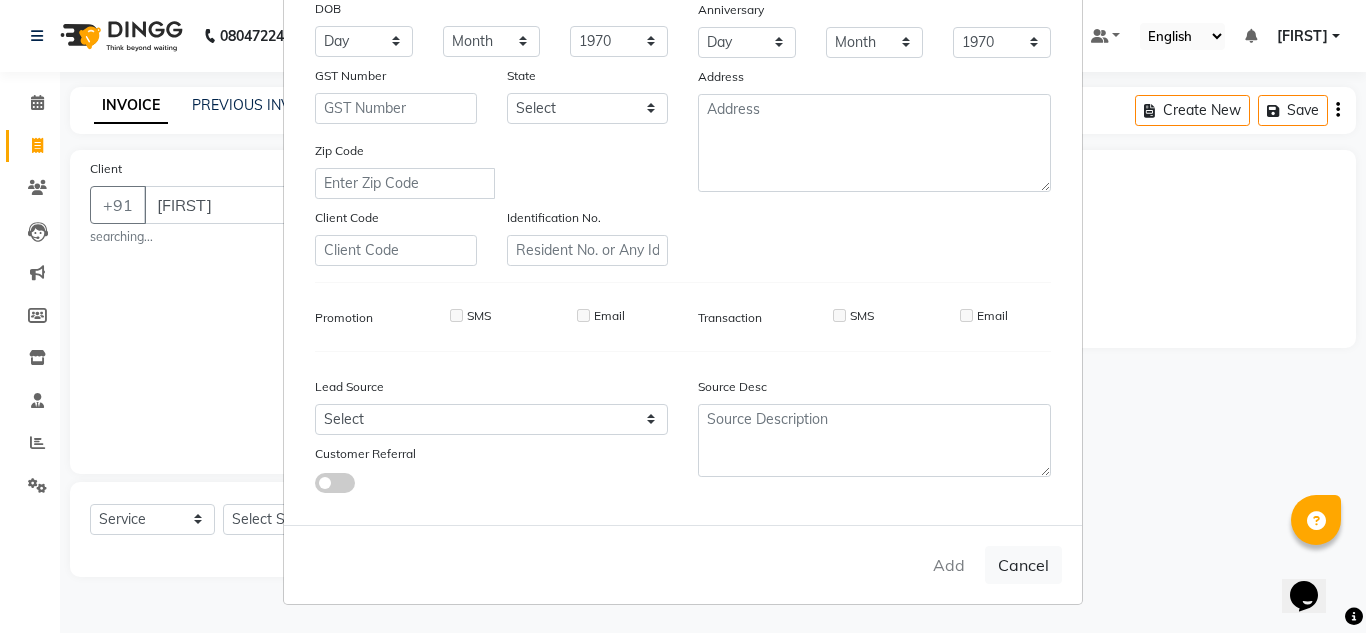 type on "1362300000049" 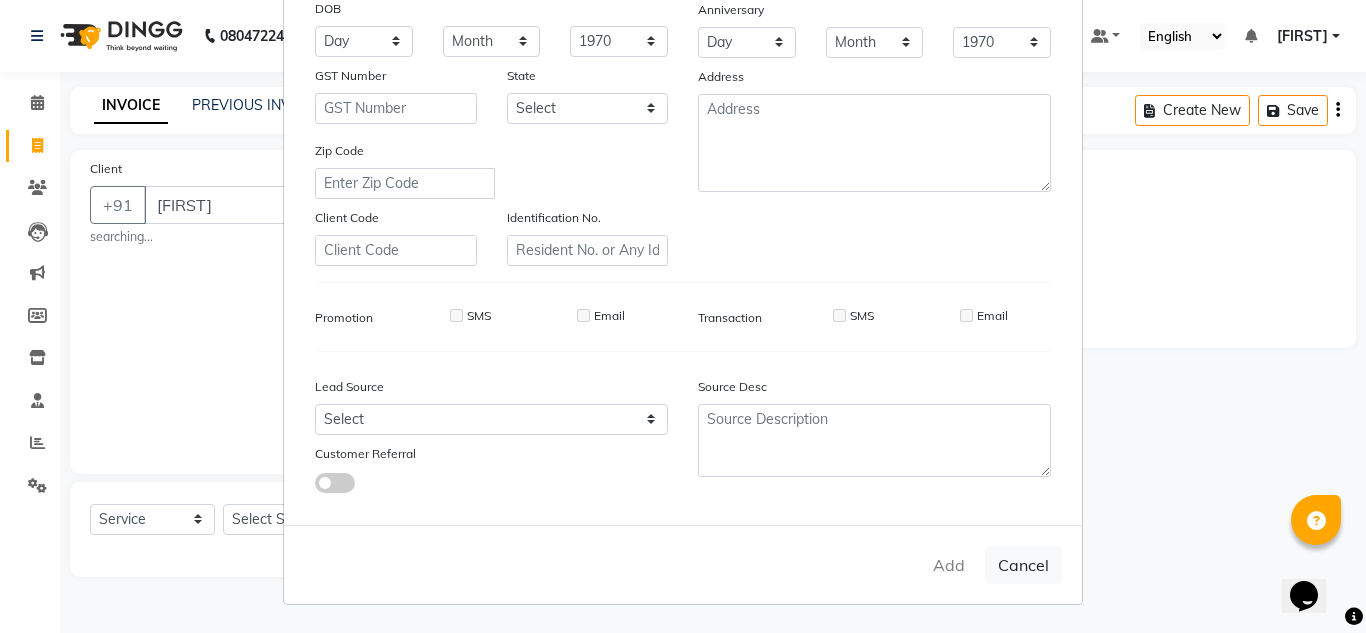 type 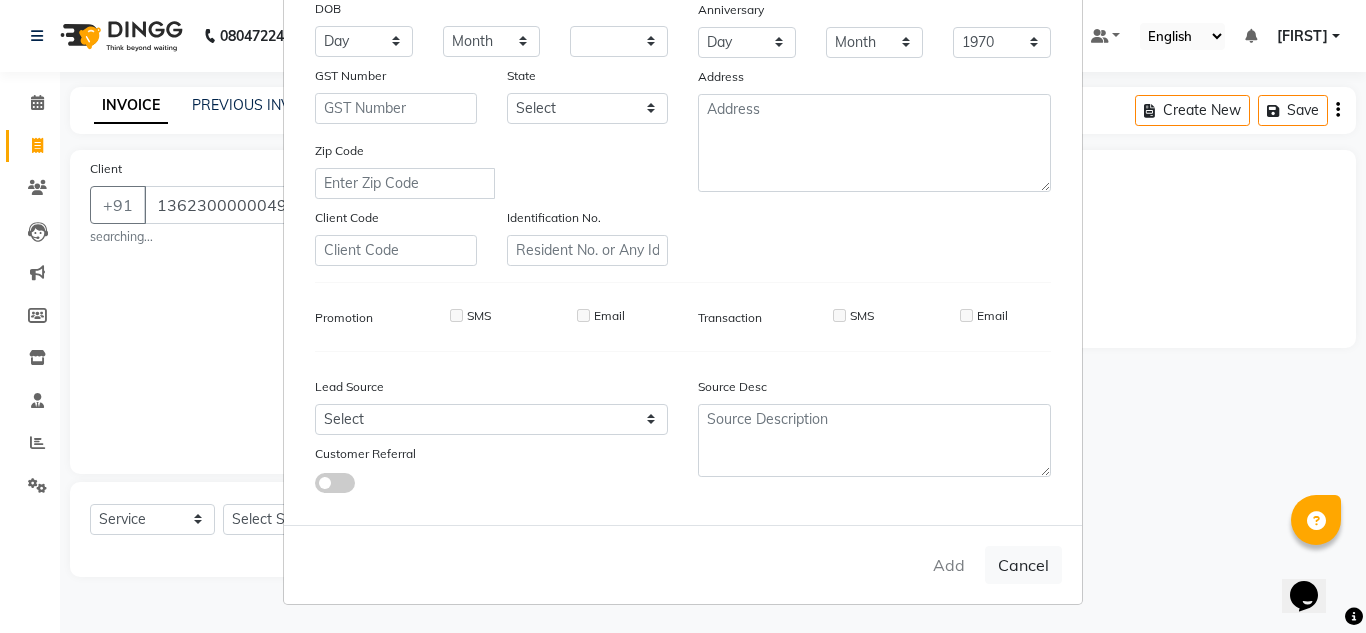 select 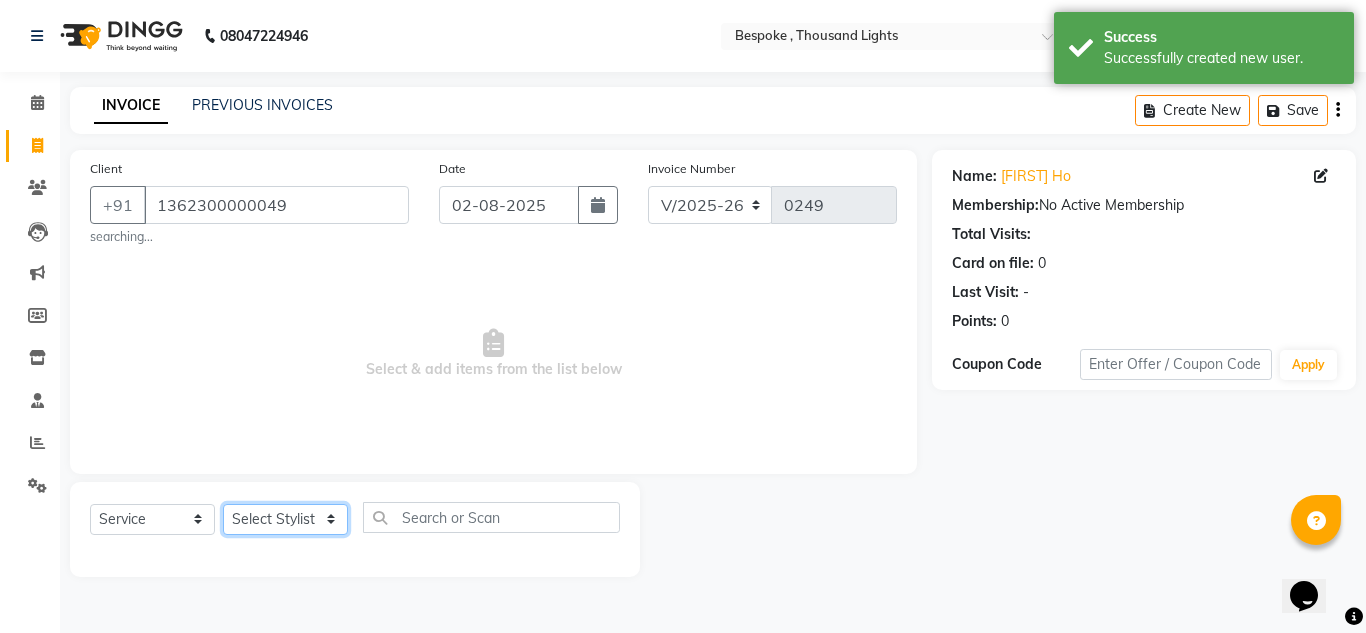 click on "Select Stylist Ching Dilipan Guru Jaan Karthi Khawlkim Kimte Kumar Mahesh Palani" 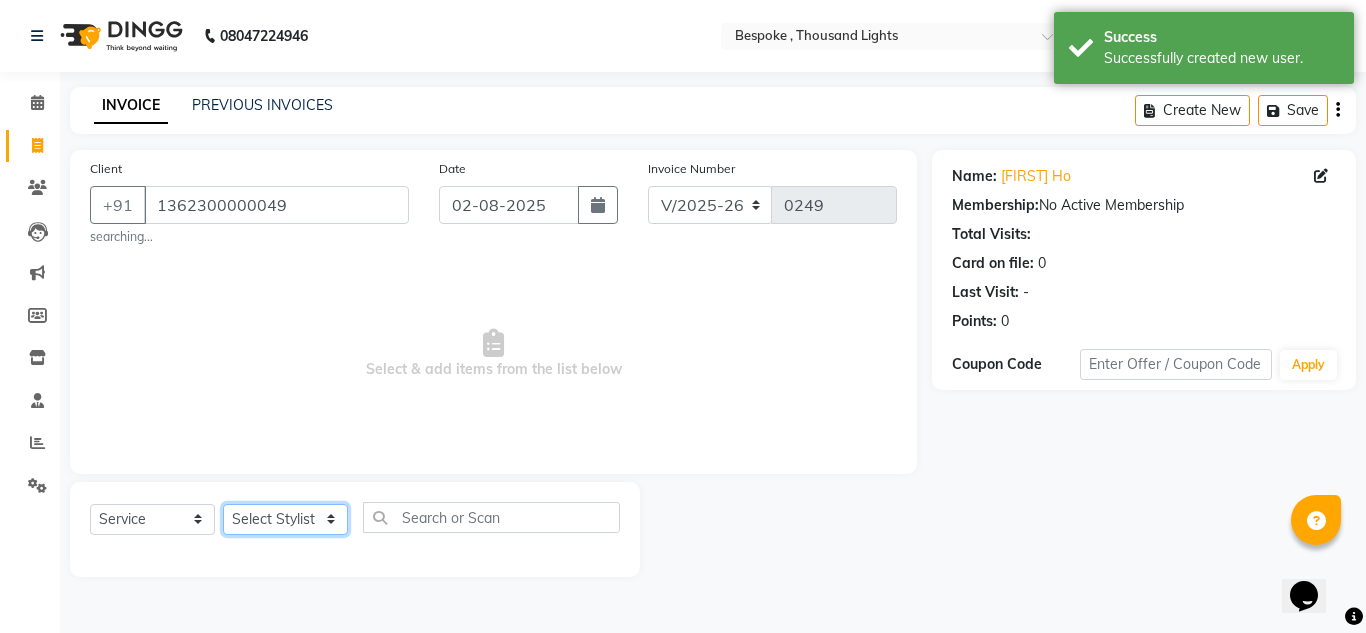 select on "78477" 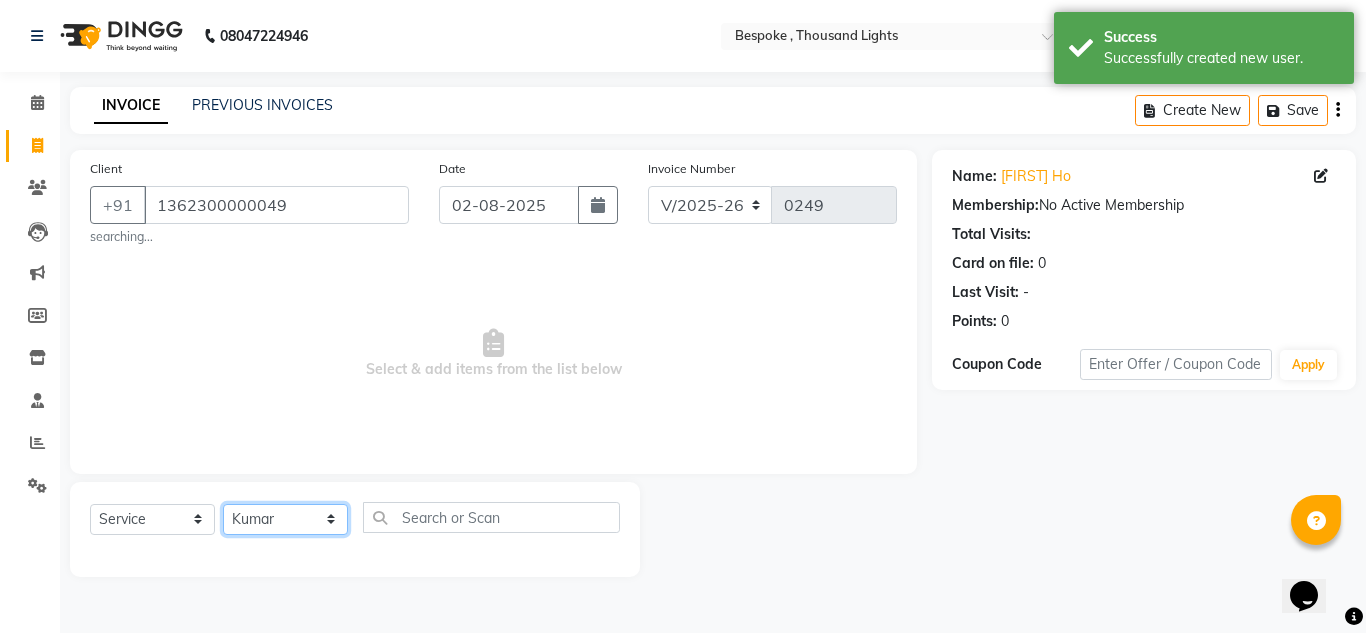 click on "Select Stylist Ching Dilipan Guru Jaan Karthi Khawlkim Kimte Kumar Mahesh Palani" 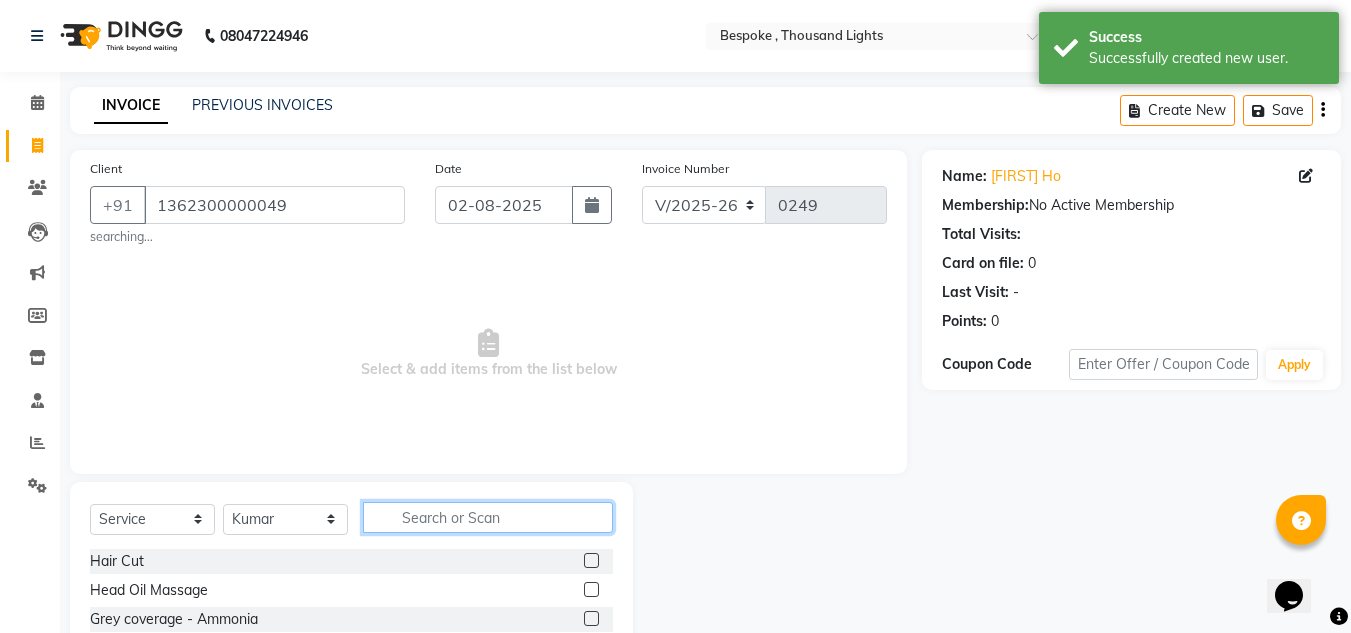 click 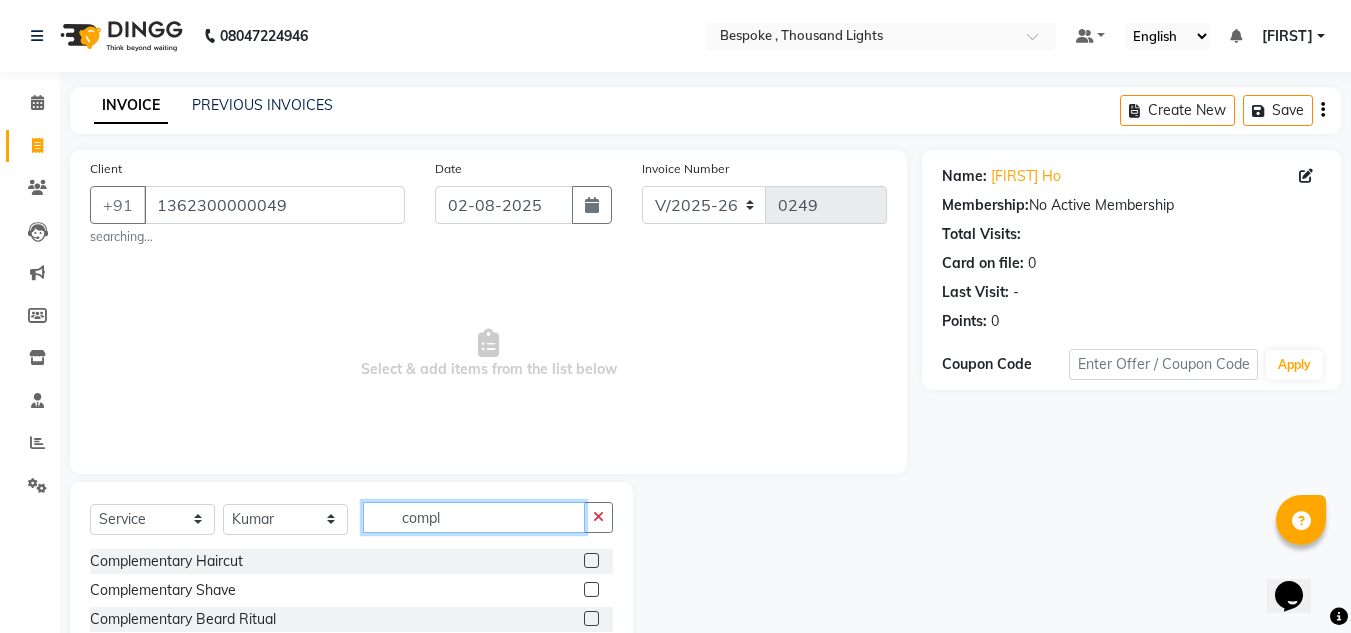 type on "compl" 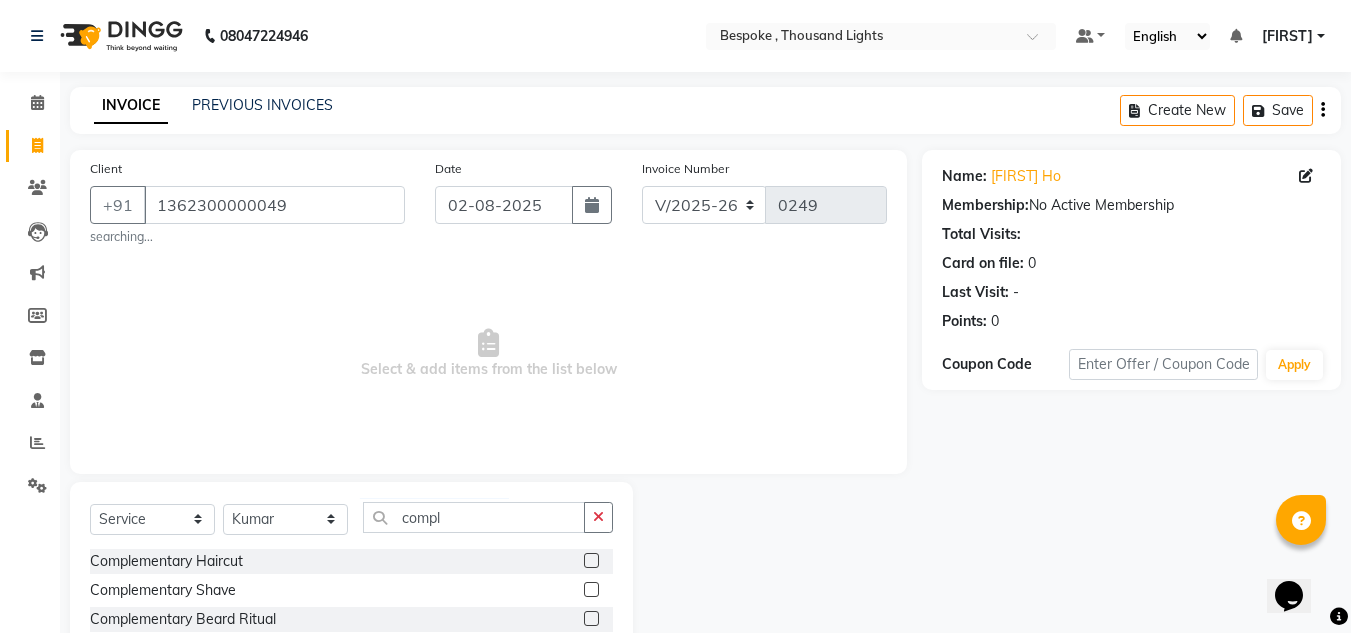 click 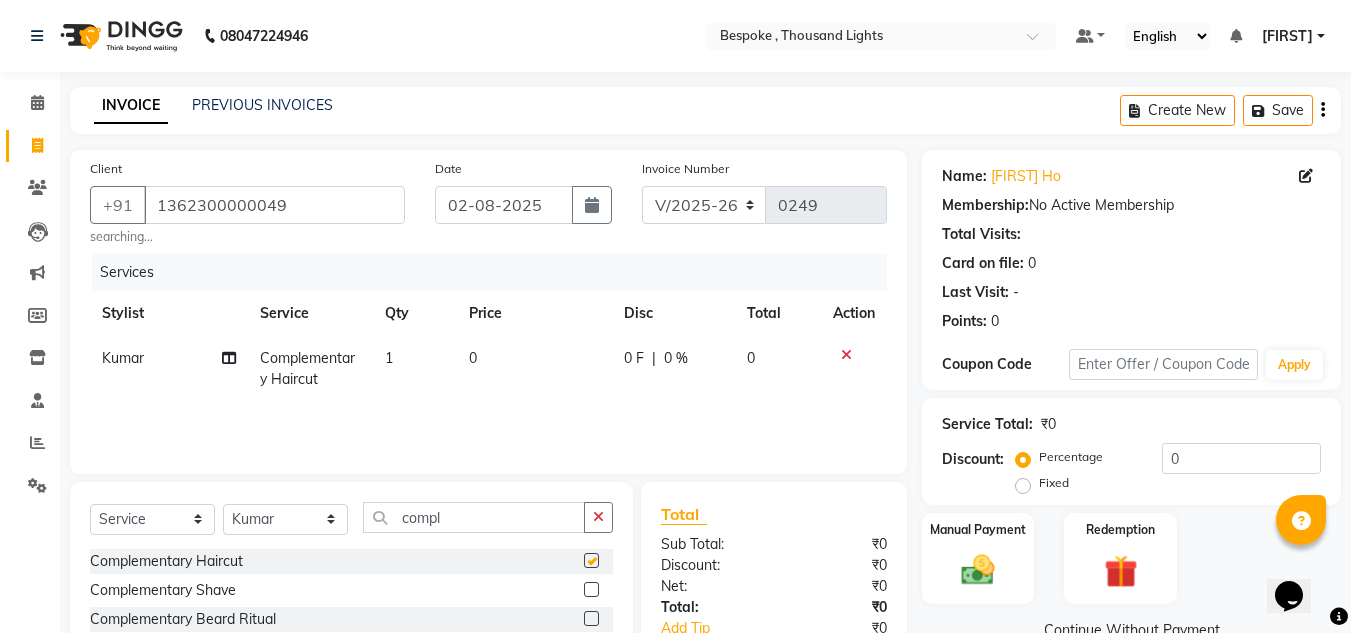 checkbox on "false" 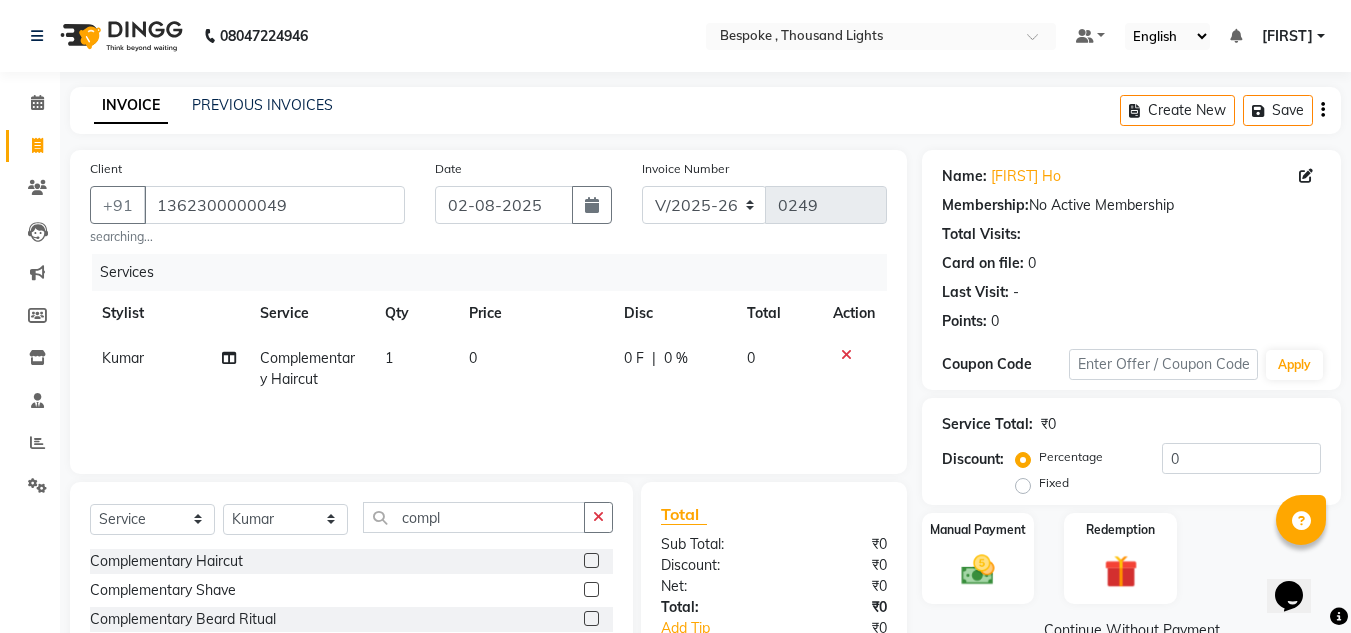 click 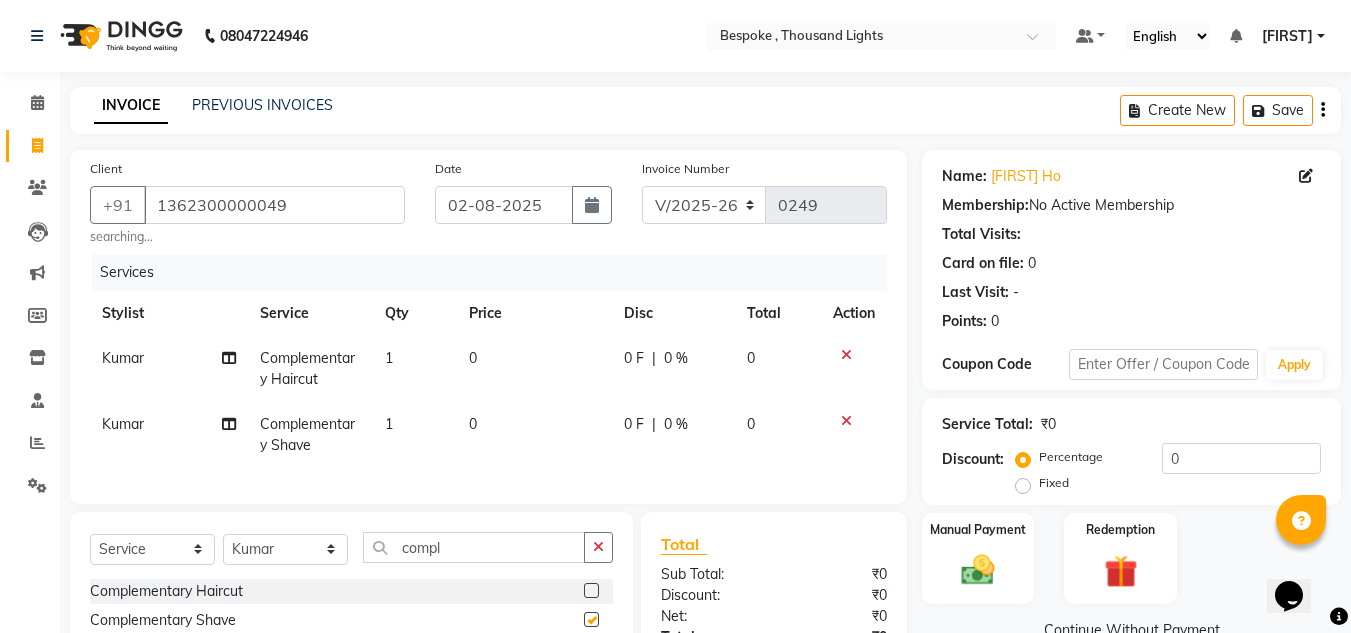 checkbox on "false" 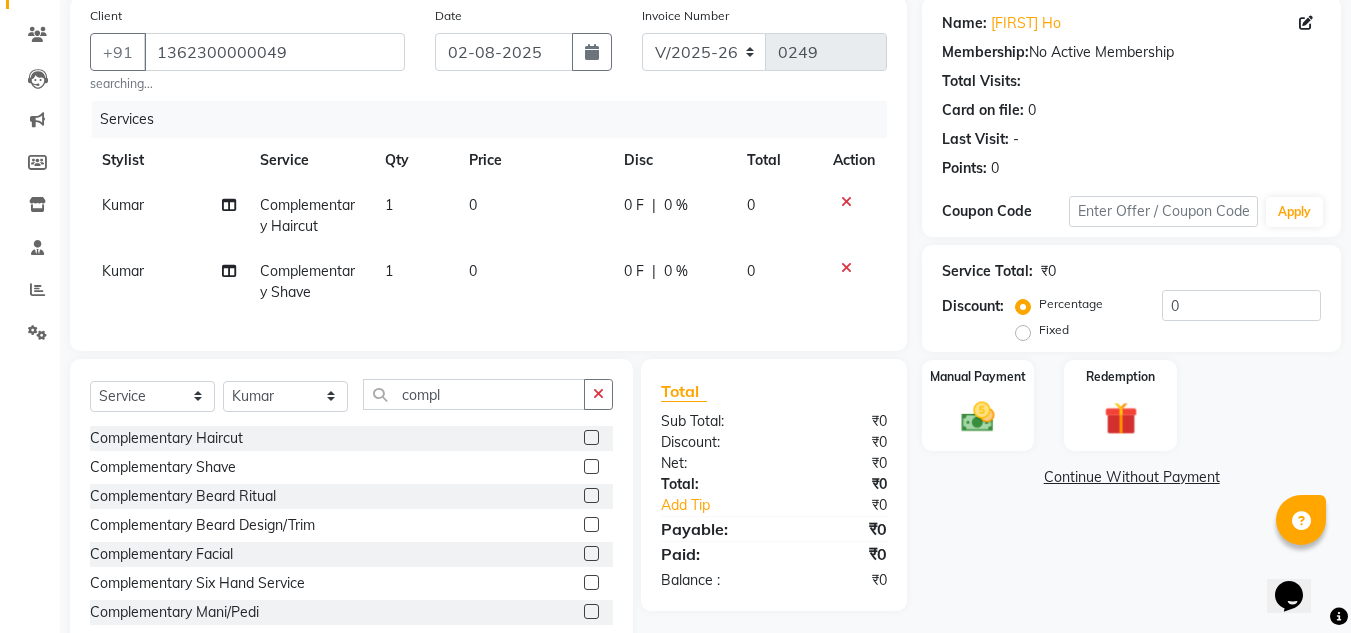 scroll, scrollTop: 156, scrollLeft: 0, axis: vertical 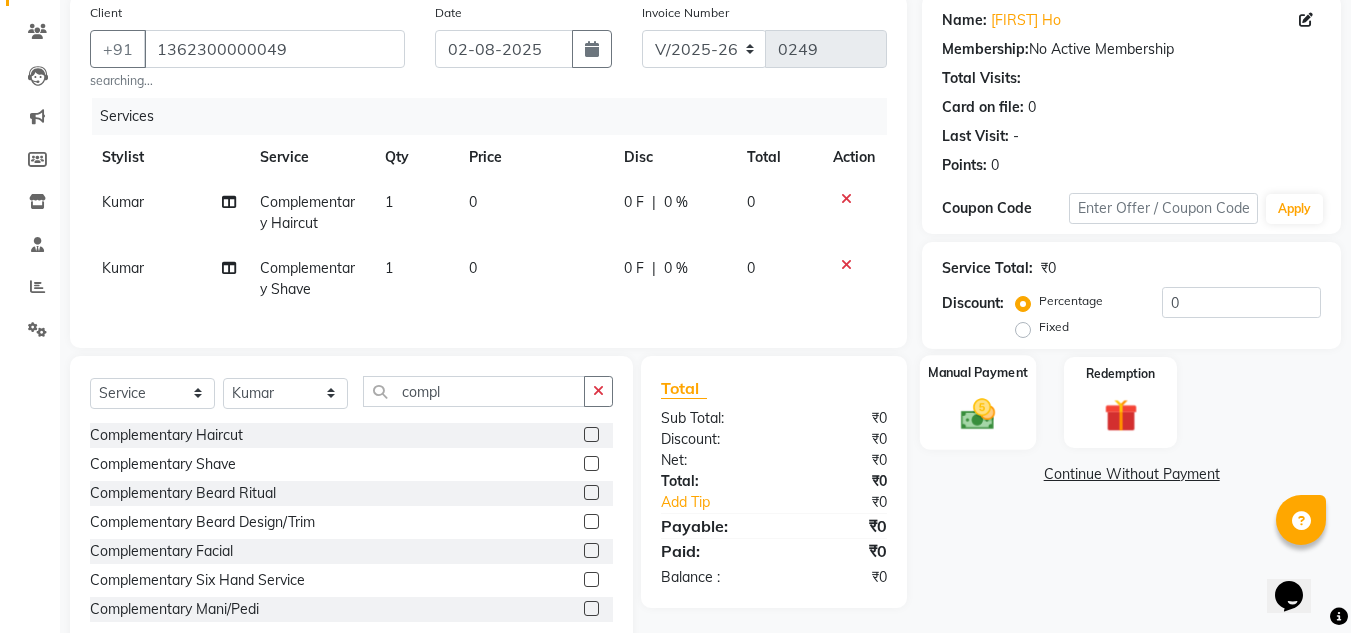 click on "Manual Payment" 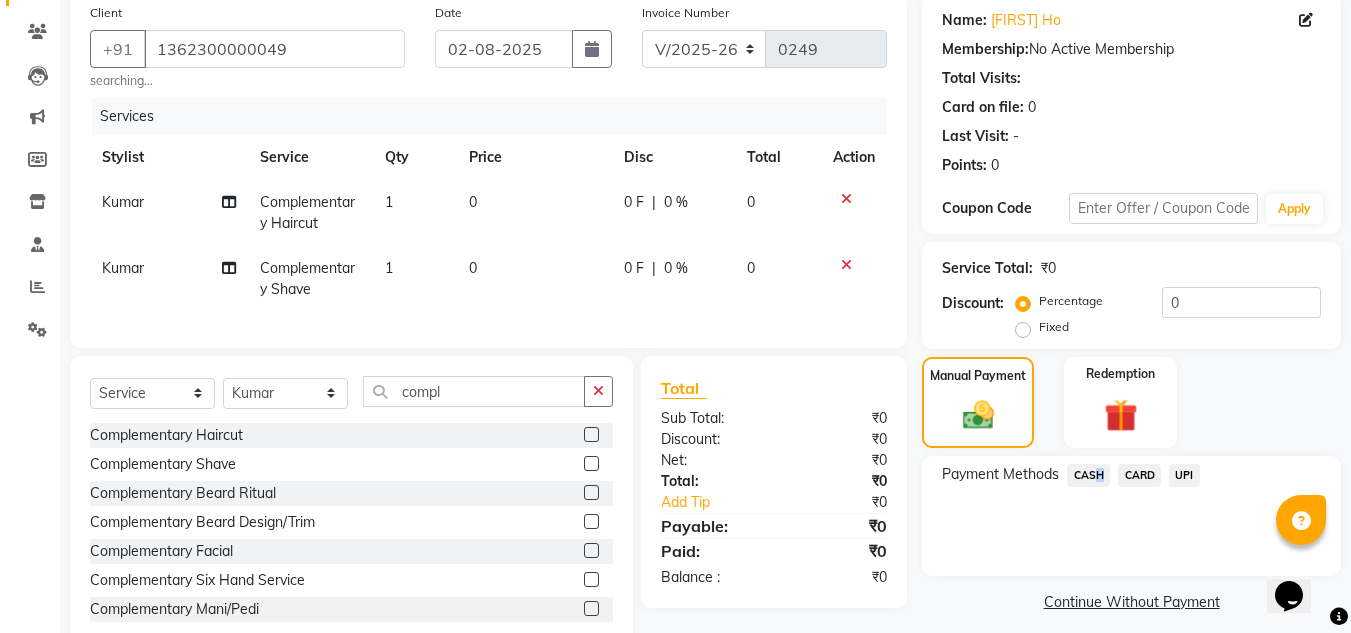 click on "CASH" 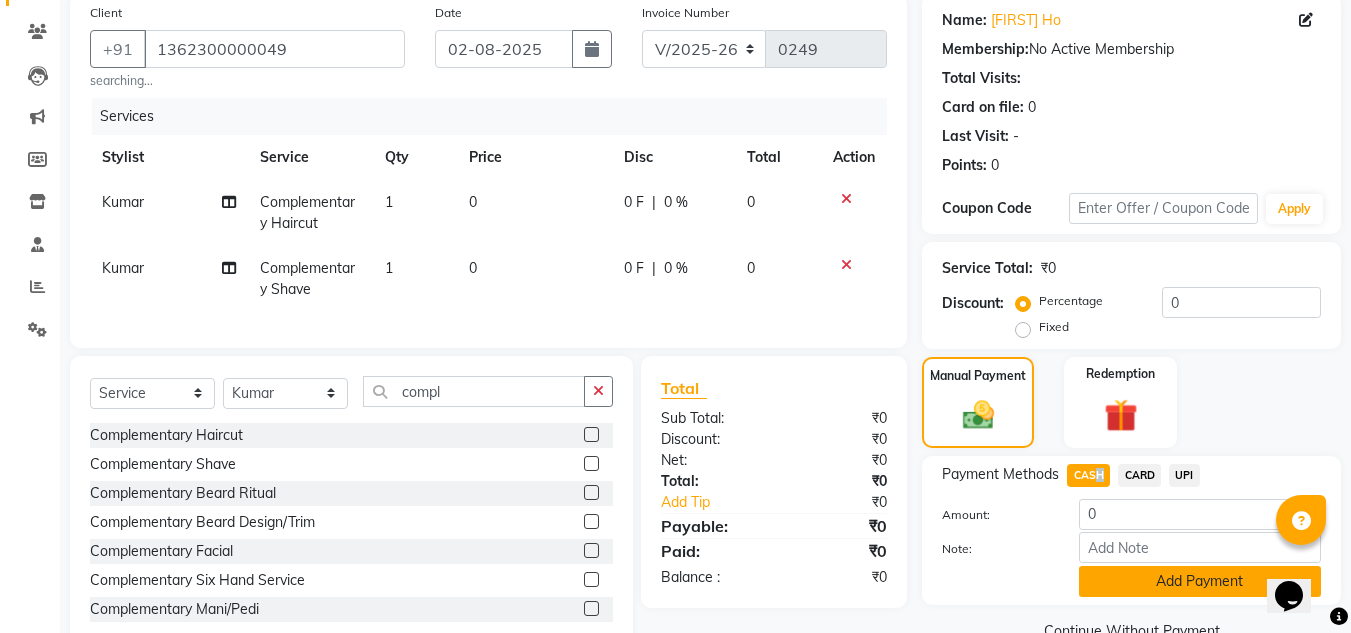 click on "Add Payment" 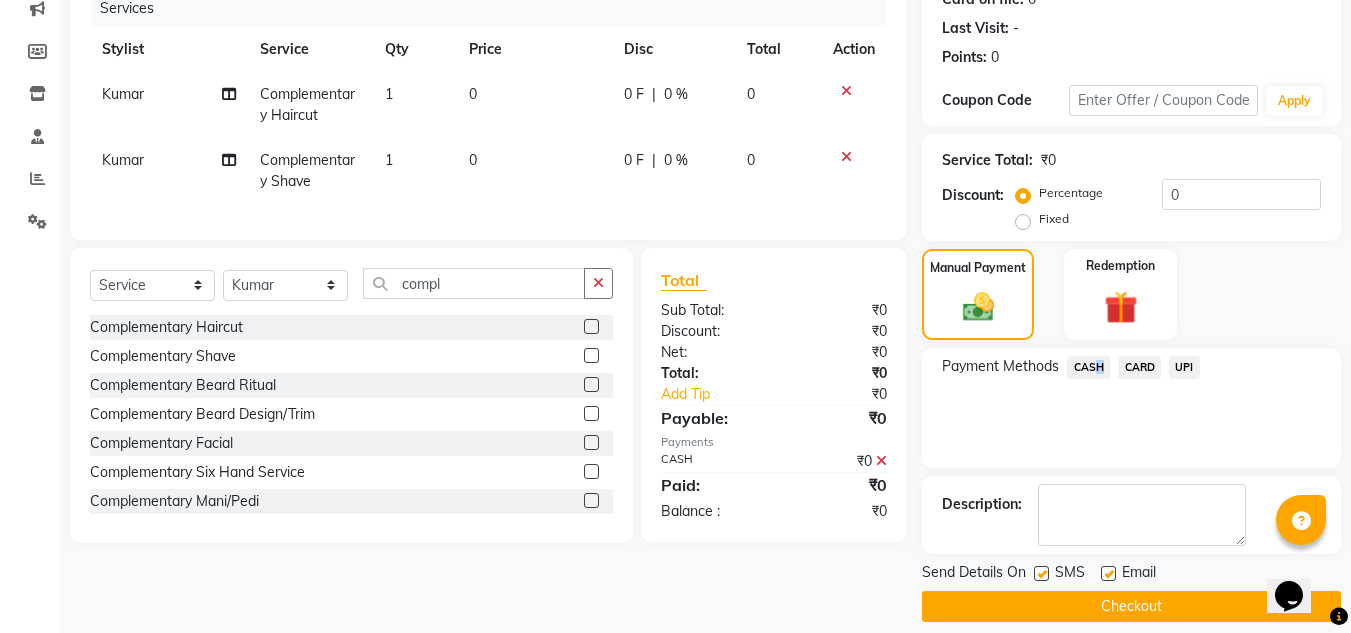 scroll, scrollTop: 283, scrollLeft: 0, axis: vertical 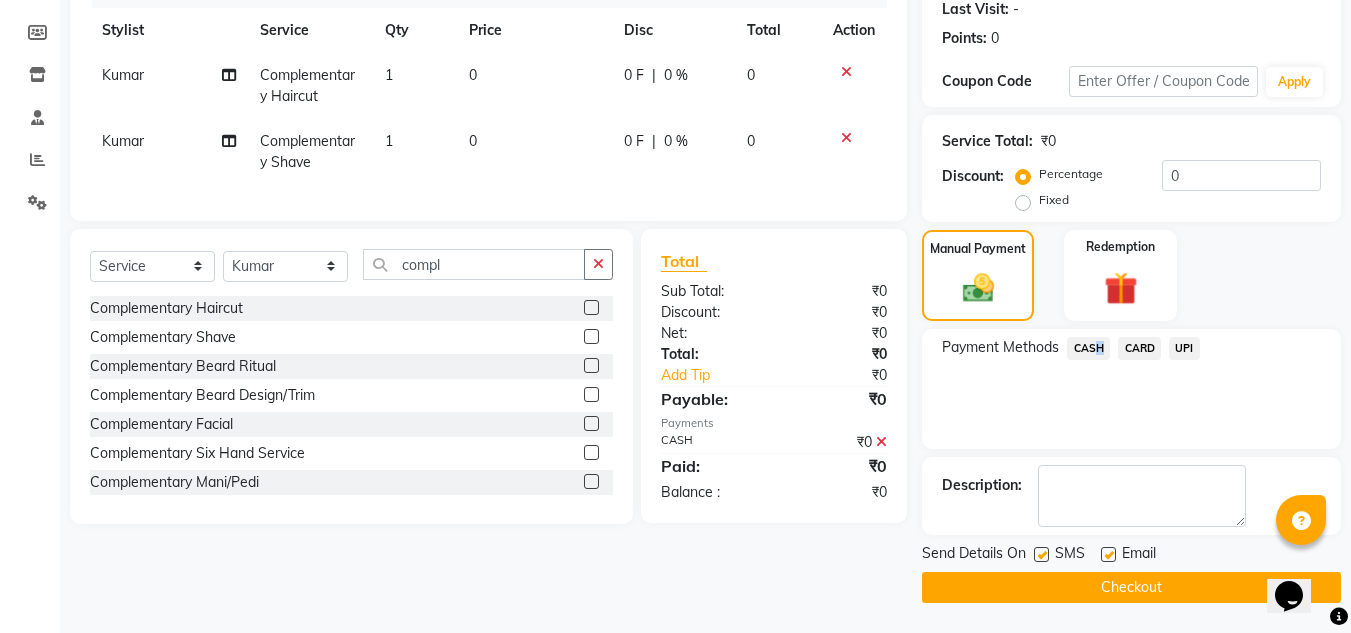 click on "Checkout" 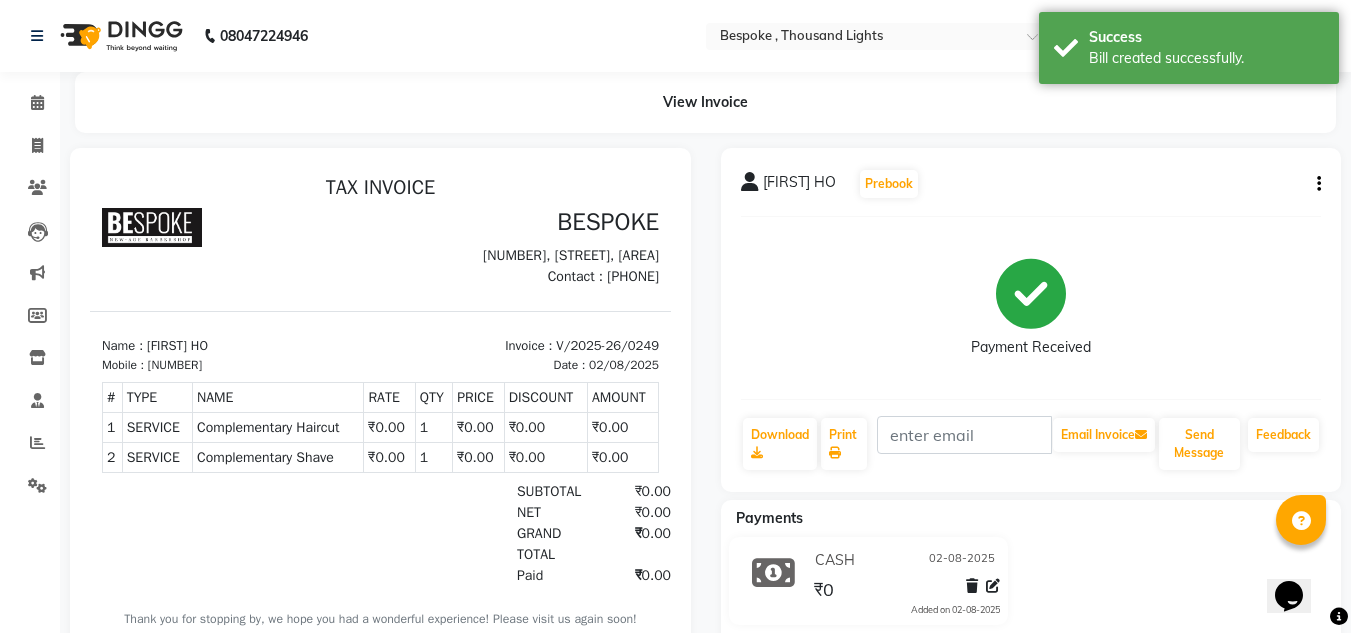 scroll, scrollTop: 0, scrollLeft: 0, axis: both 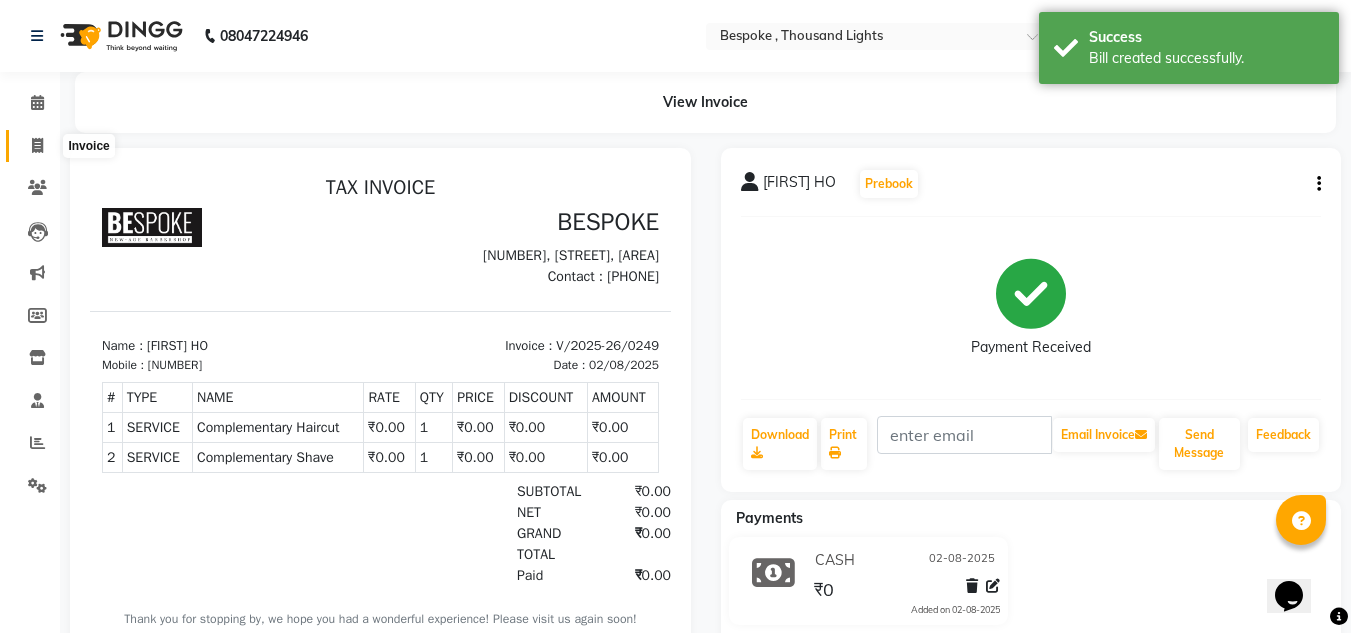 click 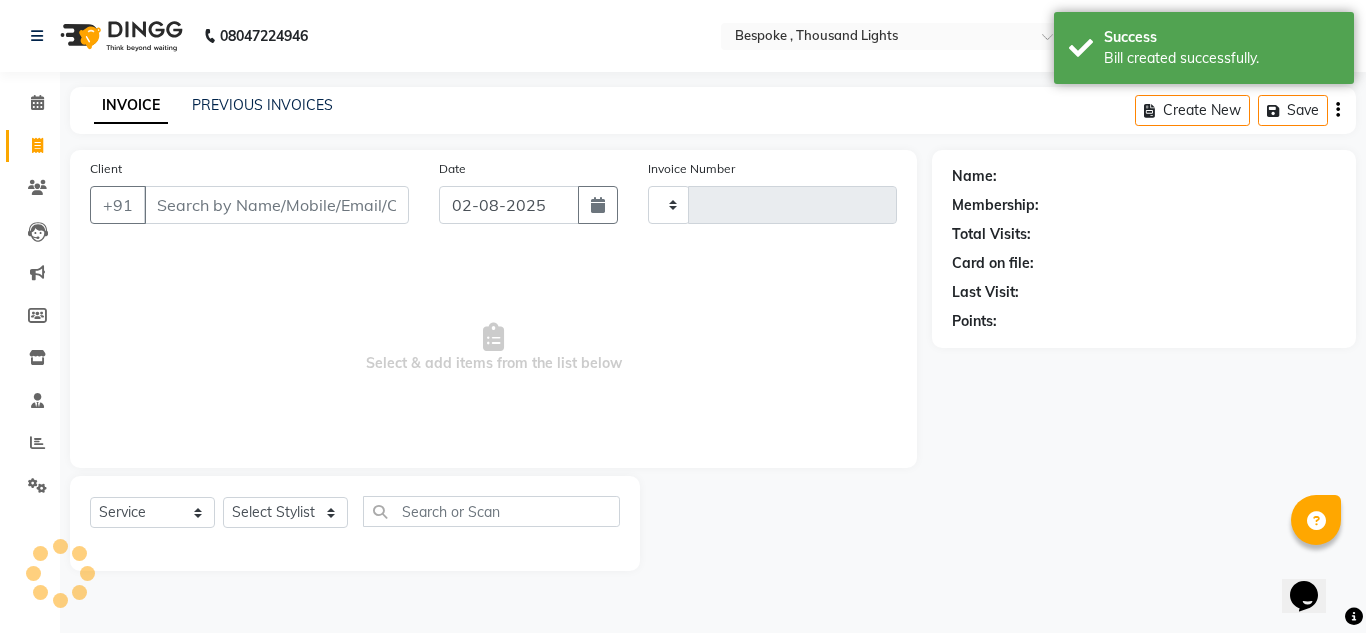 type on "0250" 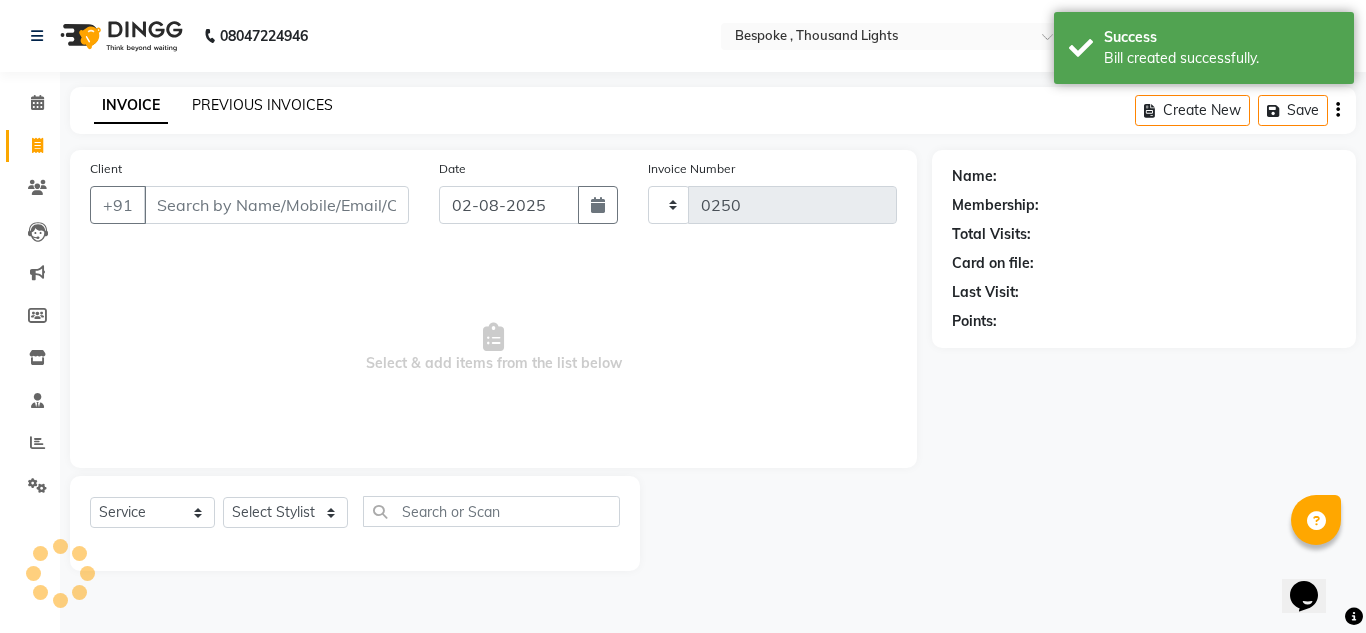 select on "8177" 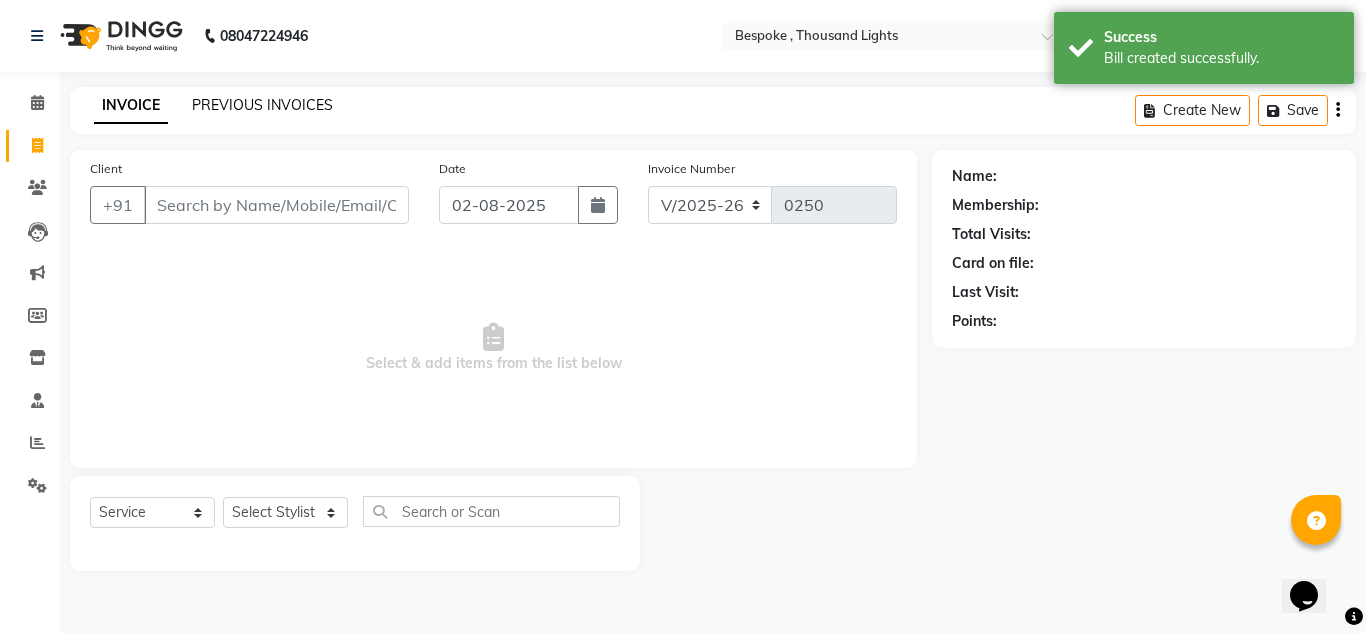 click on "PREVIOUS INVOICES" 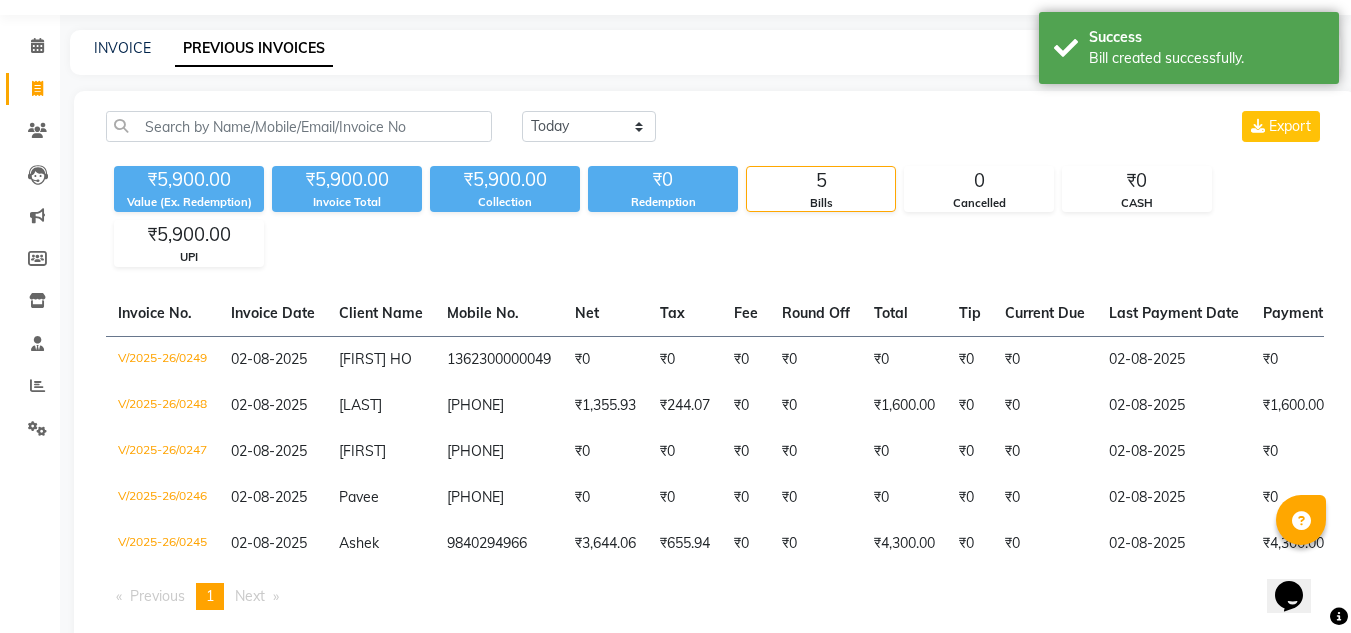 scroll, scrollTop: 62, scrollLeft: 0, axis: vertical 